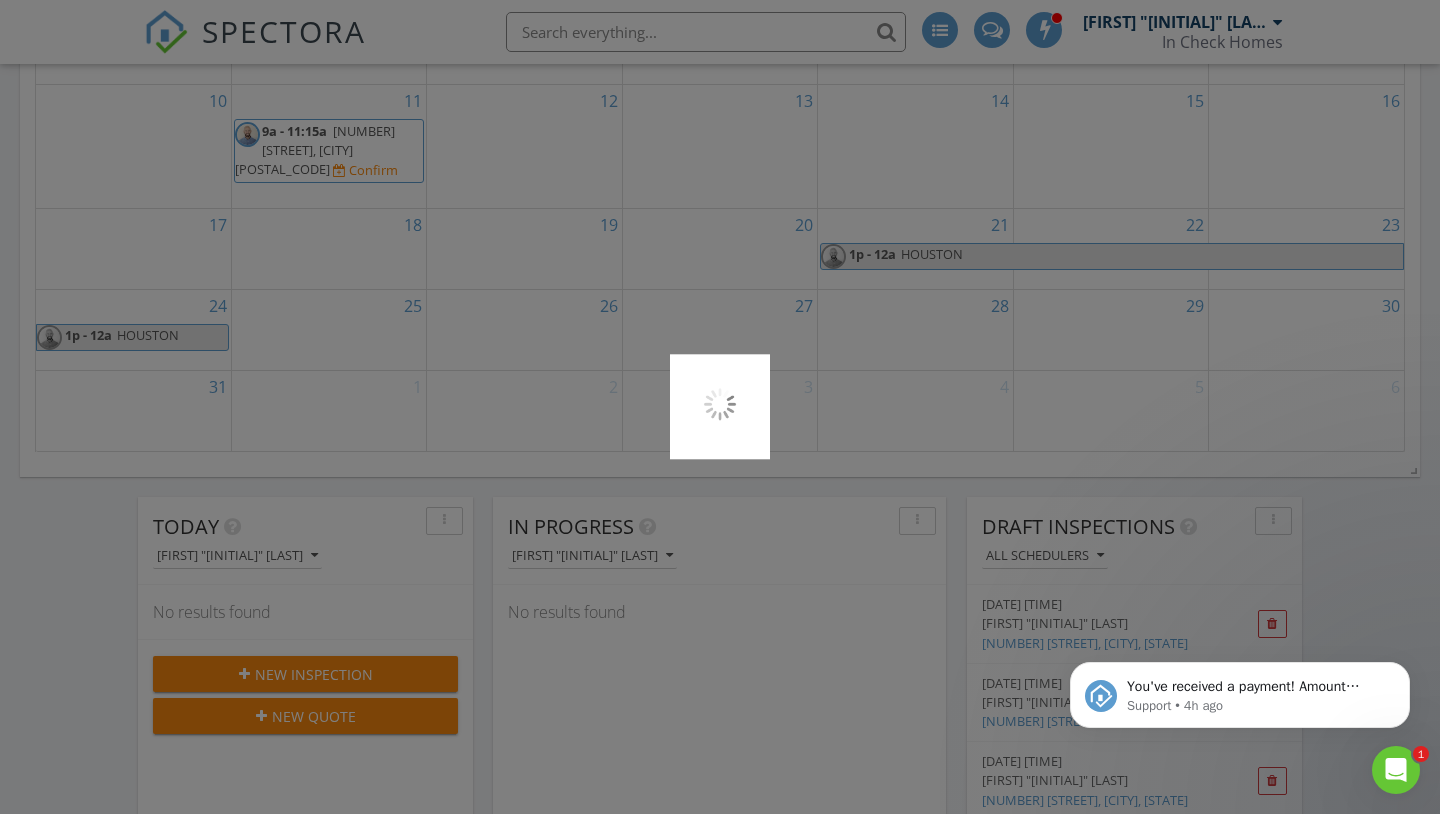 scroll, scrollTop: 933, scrollLeft: 0, axis: vertical 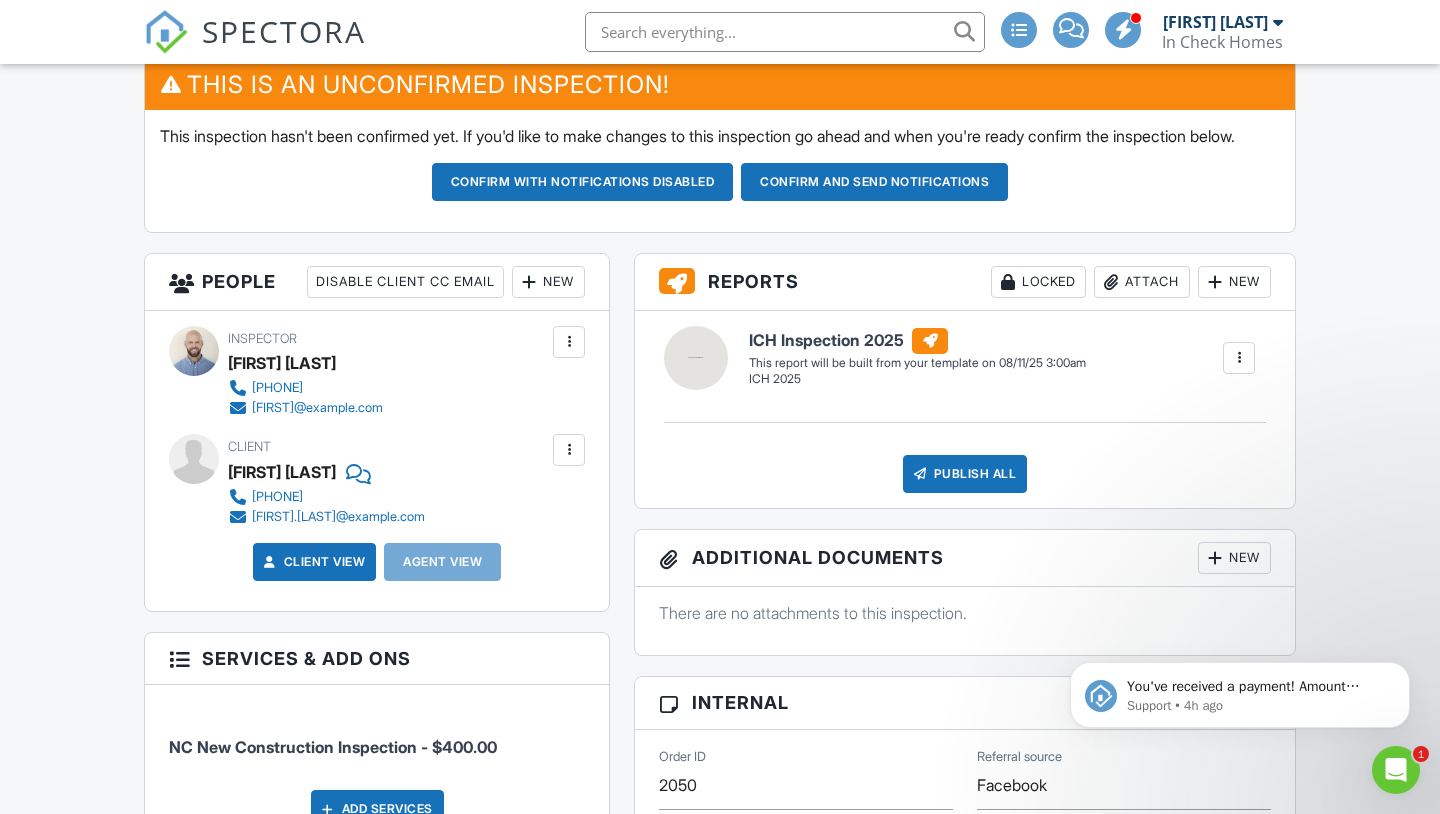 click on "Confirm and send notifications" at bounding box center [583, 182] 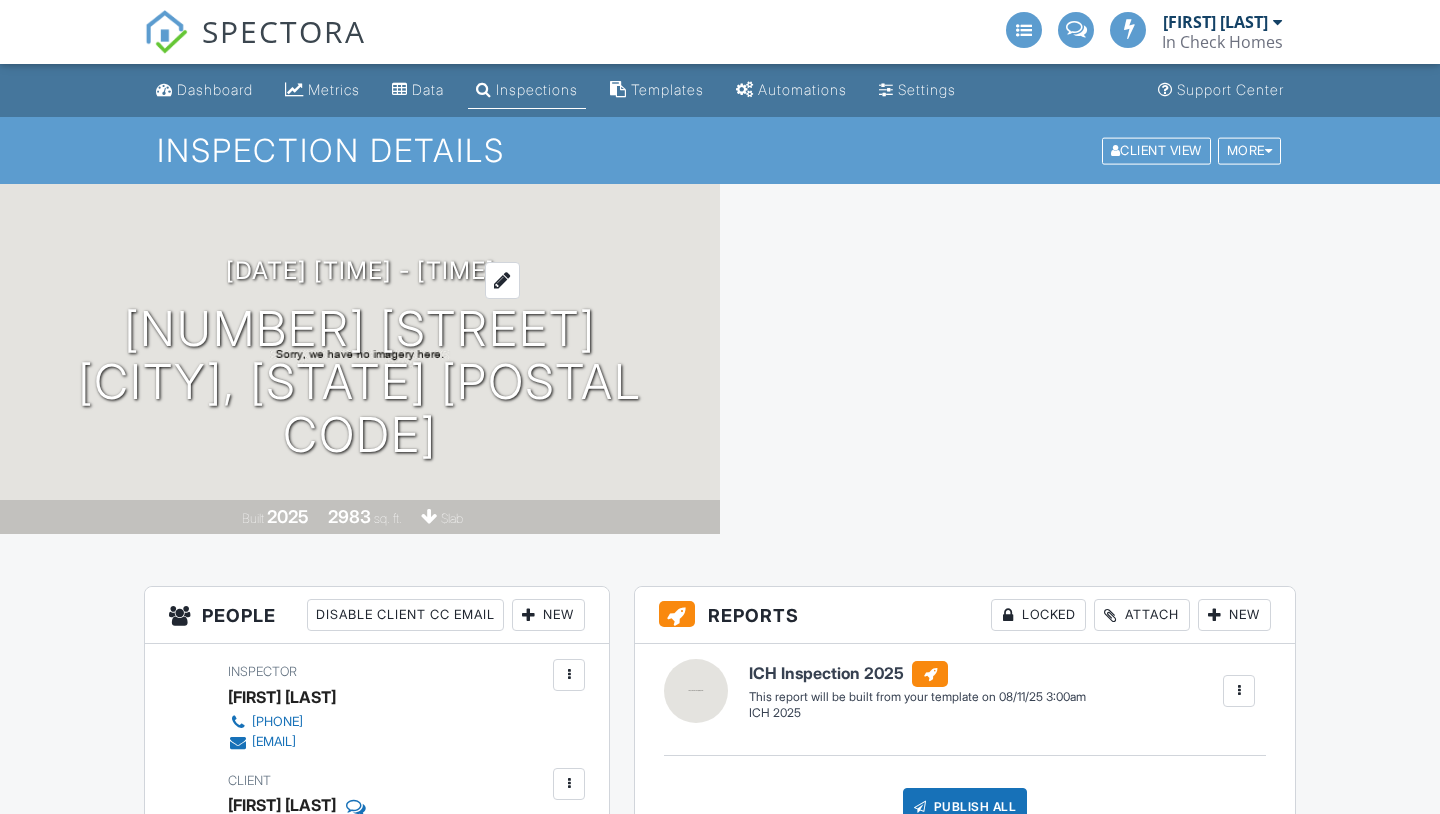 scroll, scrollTop: 0, scrollLeft: 0, axis: both 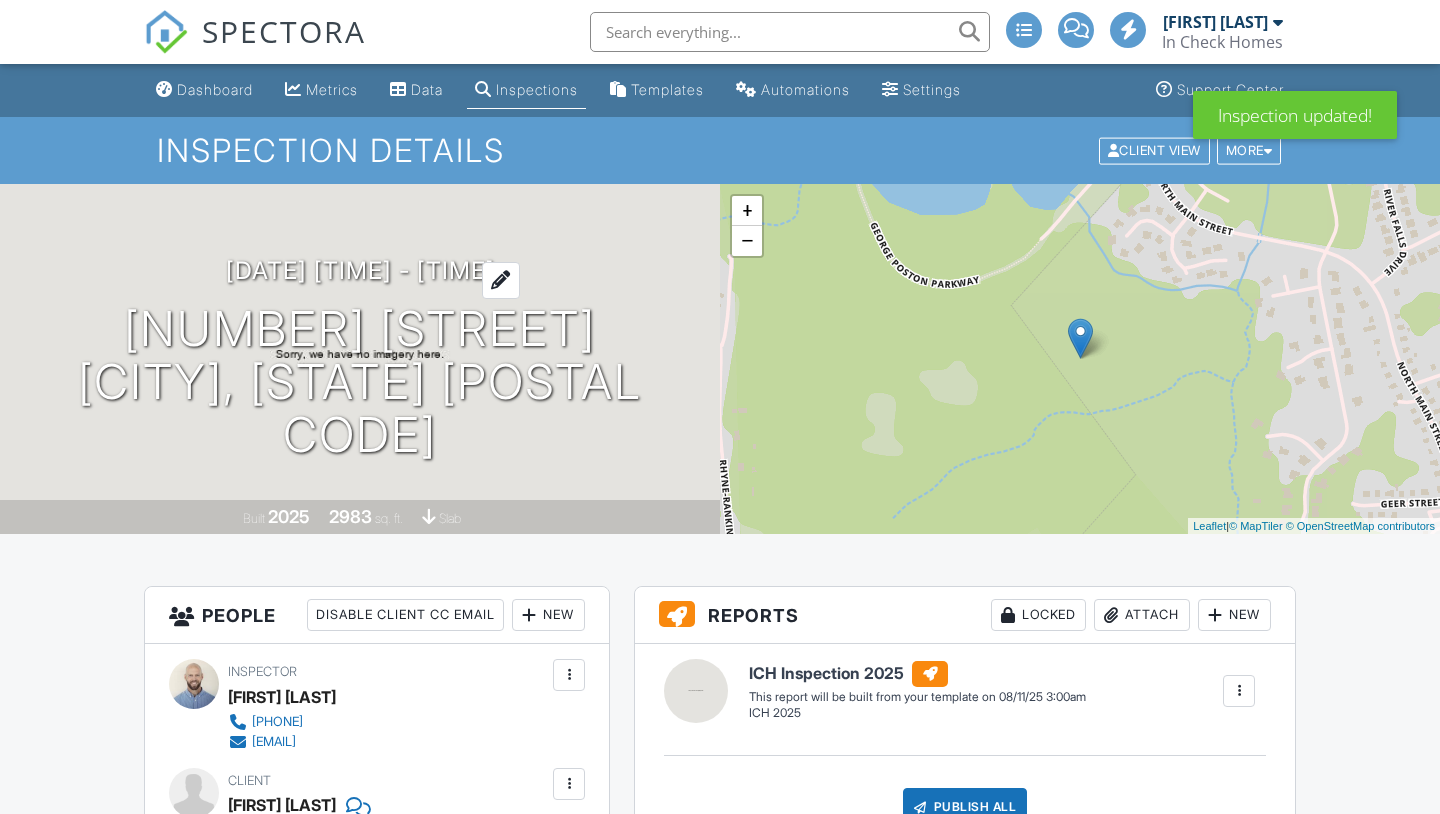 click at bounding box center [501, 280] 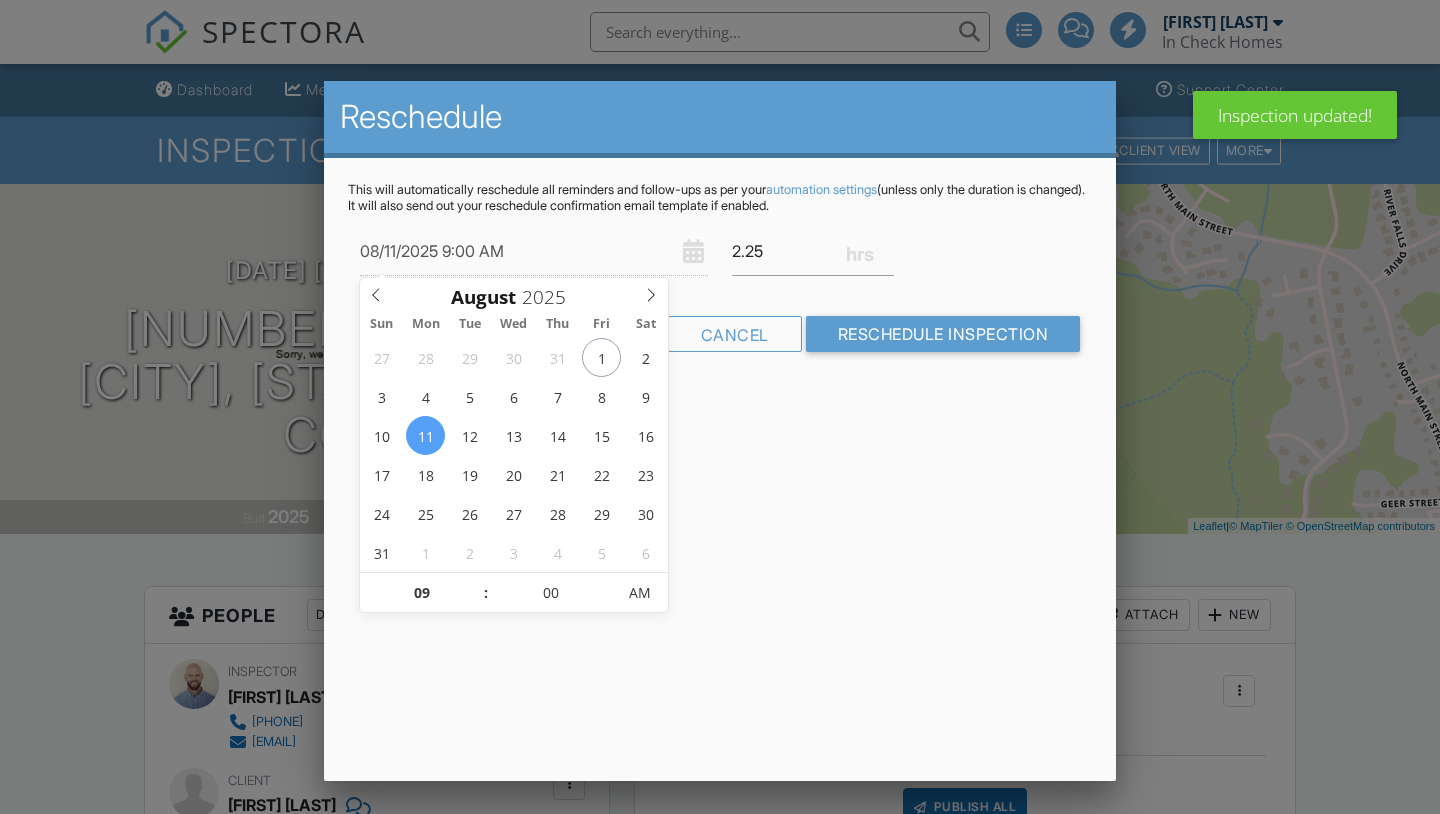 scroll, scrollTop: 0, scrollLeft: 0, axis: both 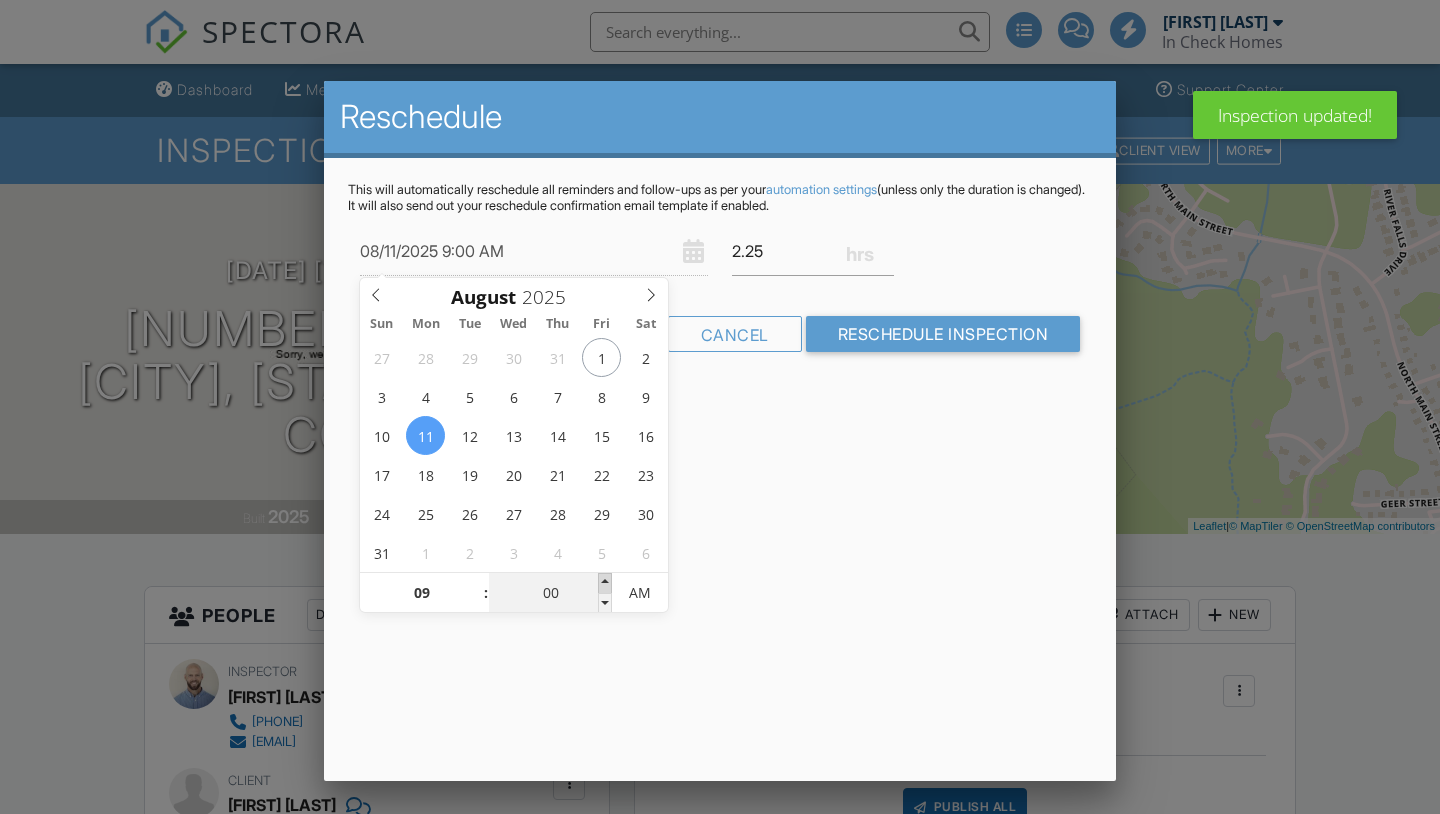 click at bounding box center [605, 583] 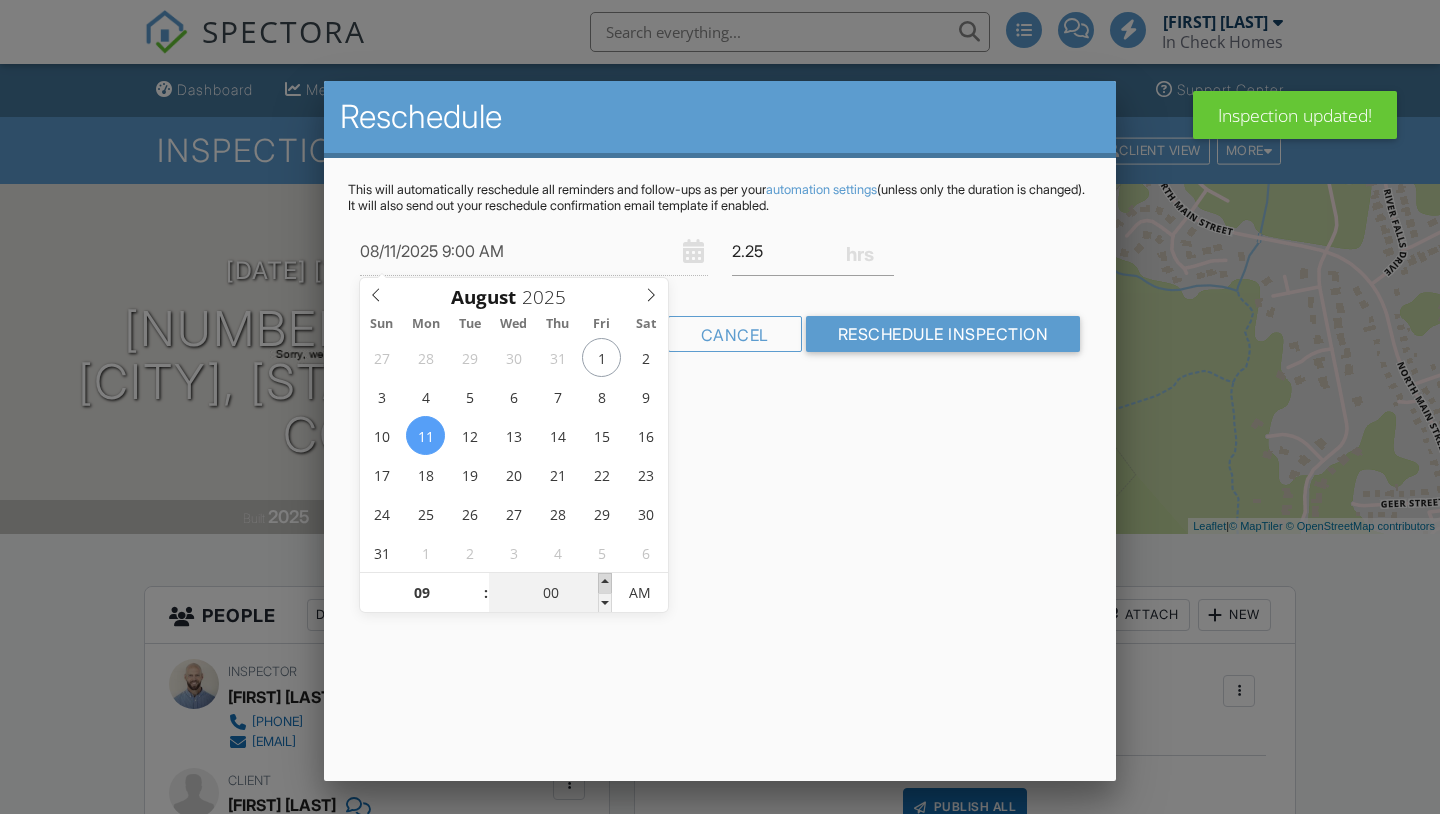 type on "05" 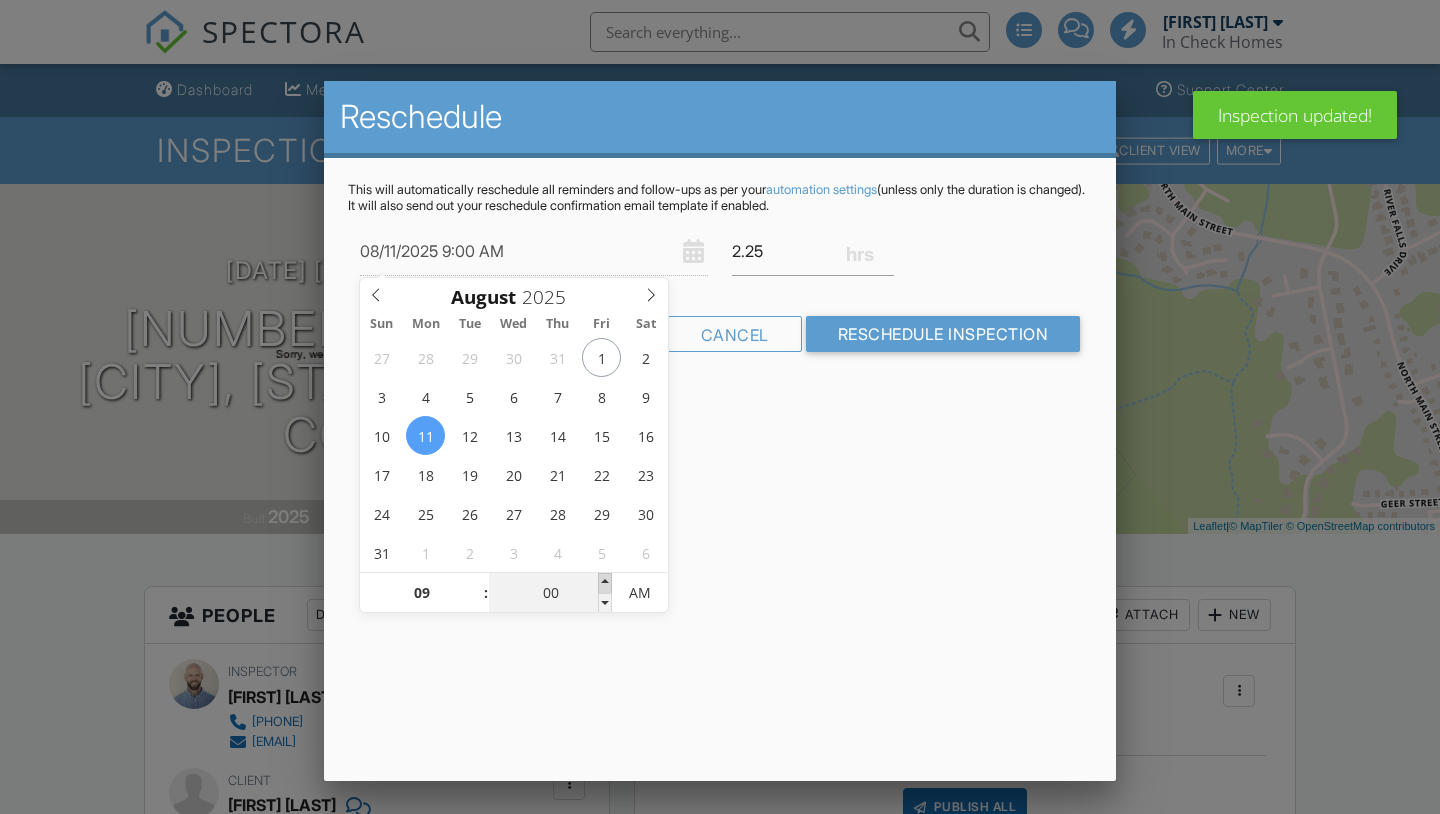 type on "08/11/2025 9:05 AM" 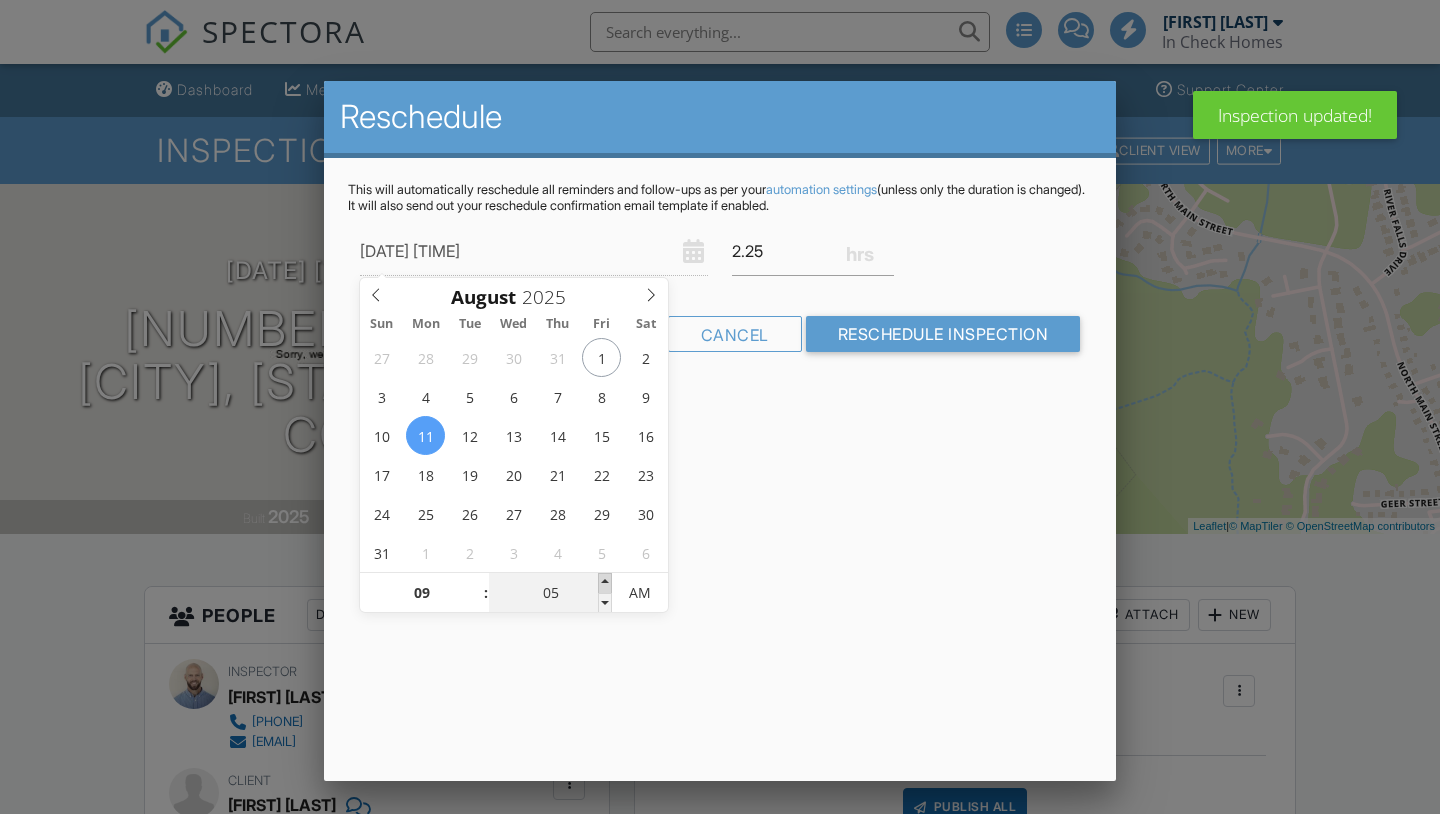 type on "10" 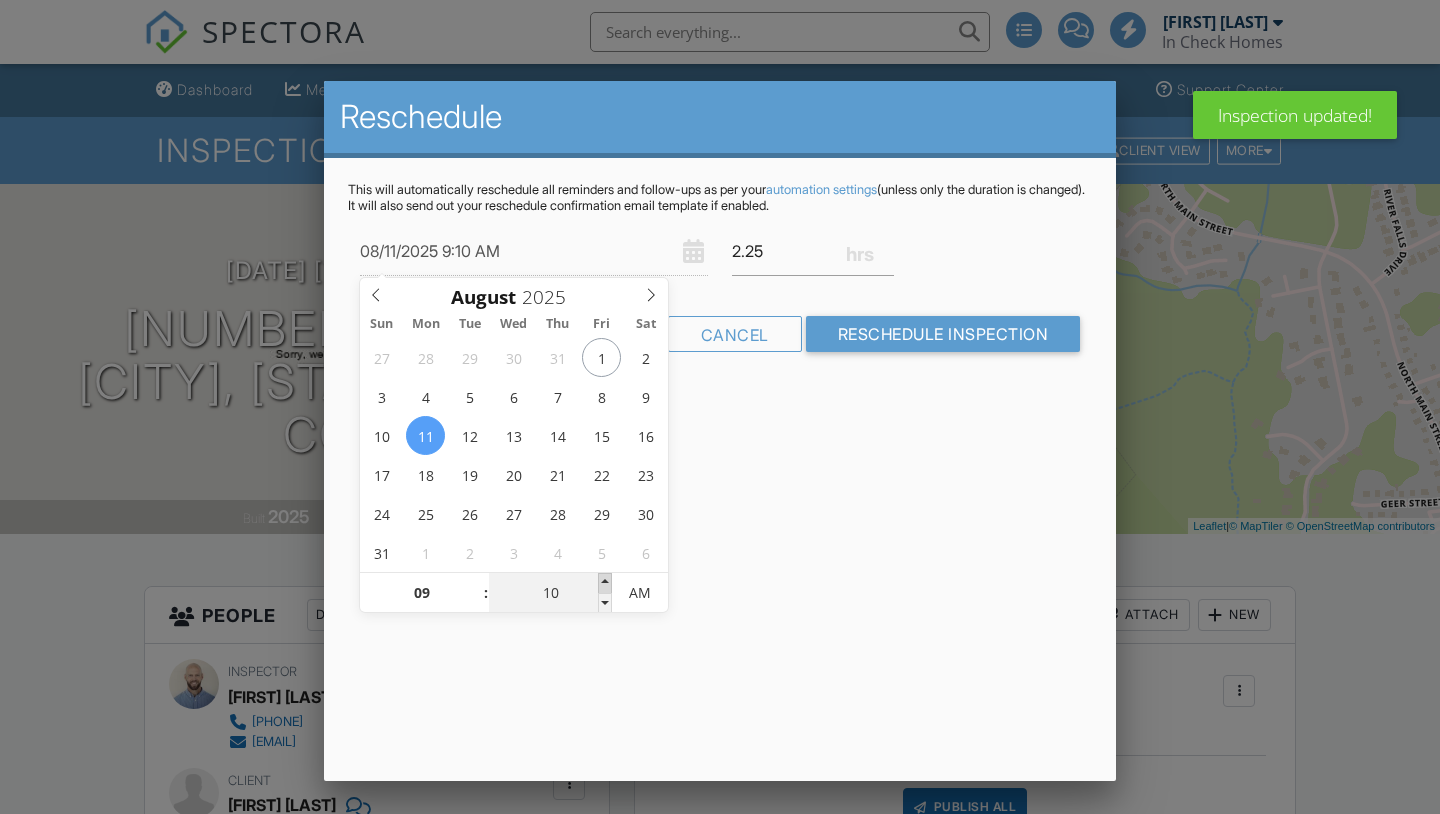 click at bounding box center [605, 583] 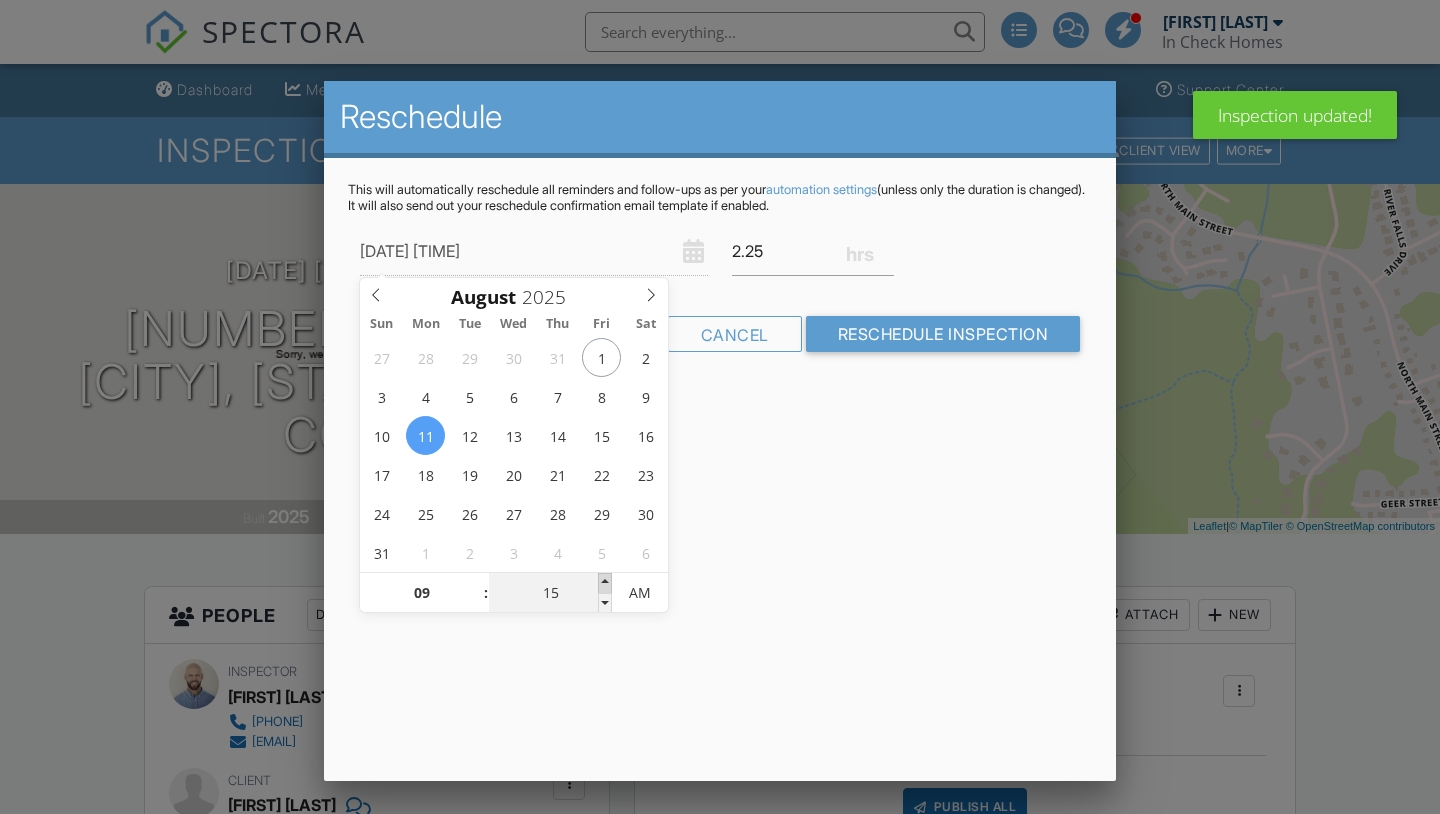 type on "20" 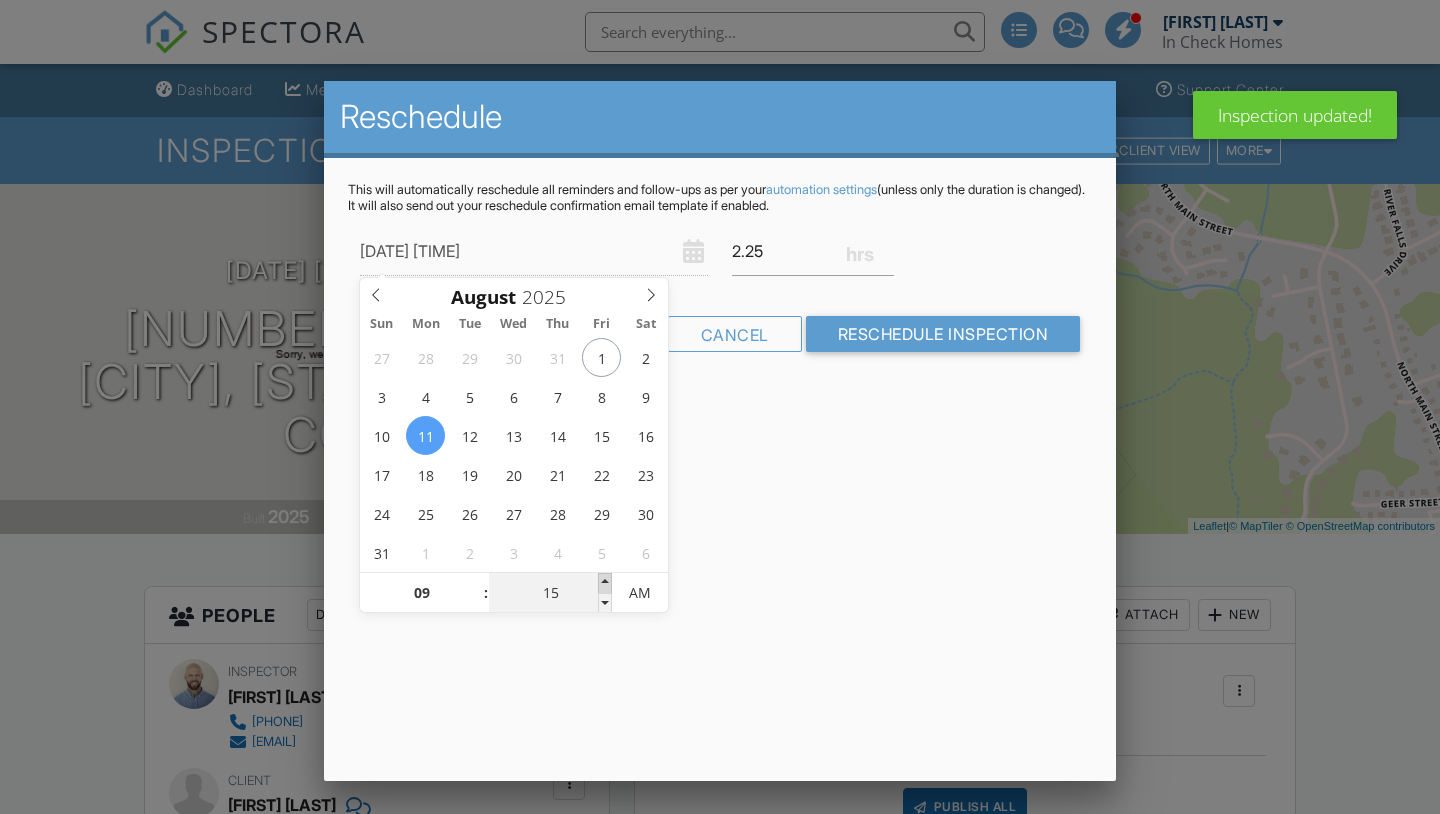 type on "08/11/2025 9:20 AM" 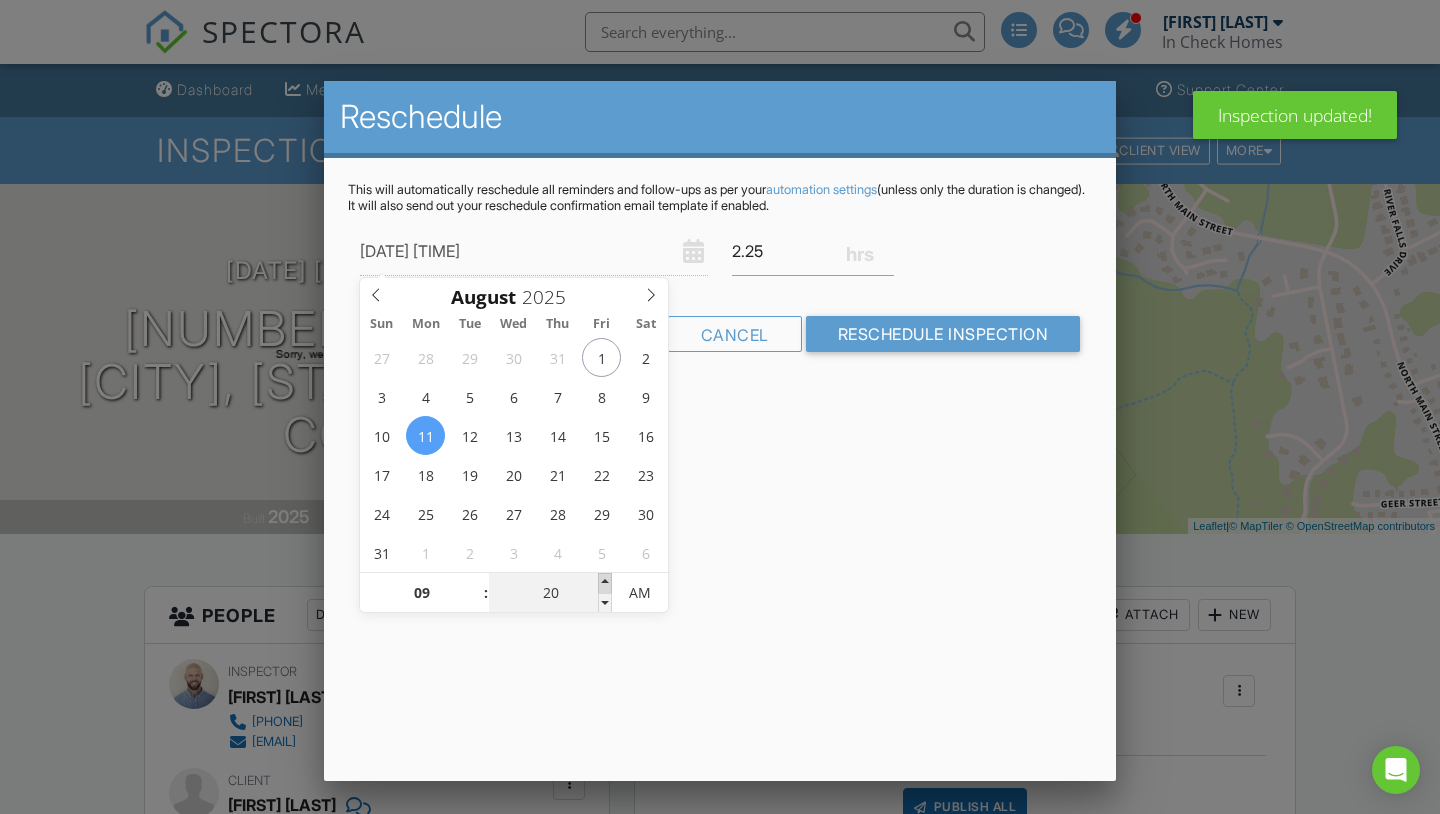 click at bounding box center [605, 583] 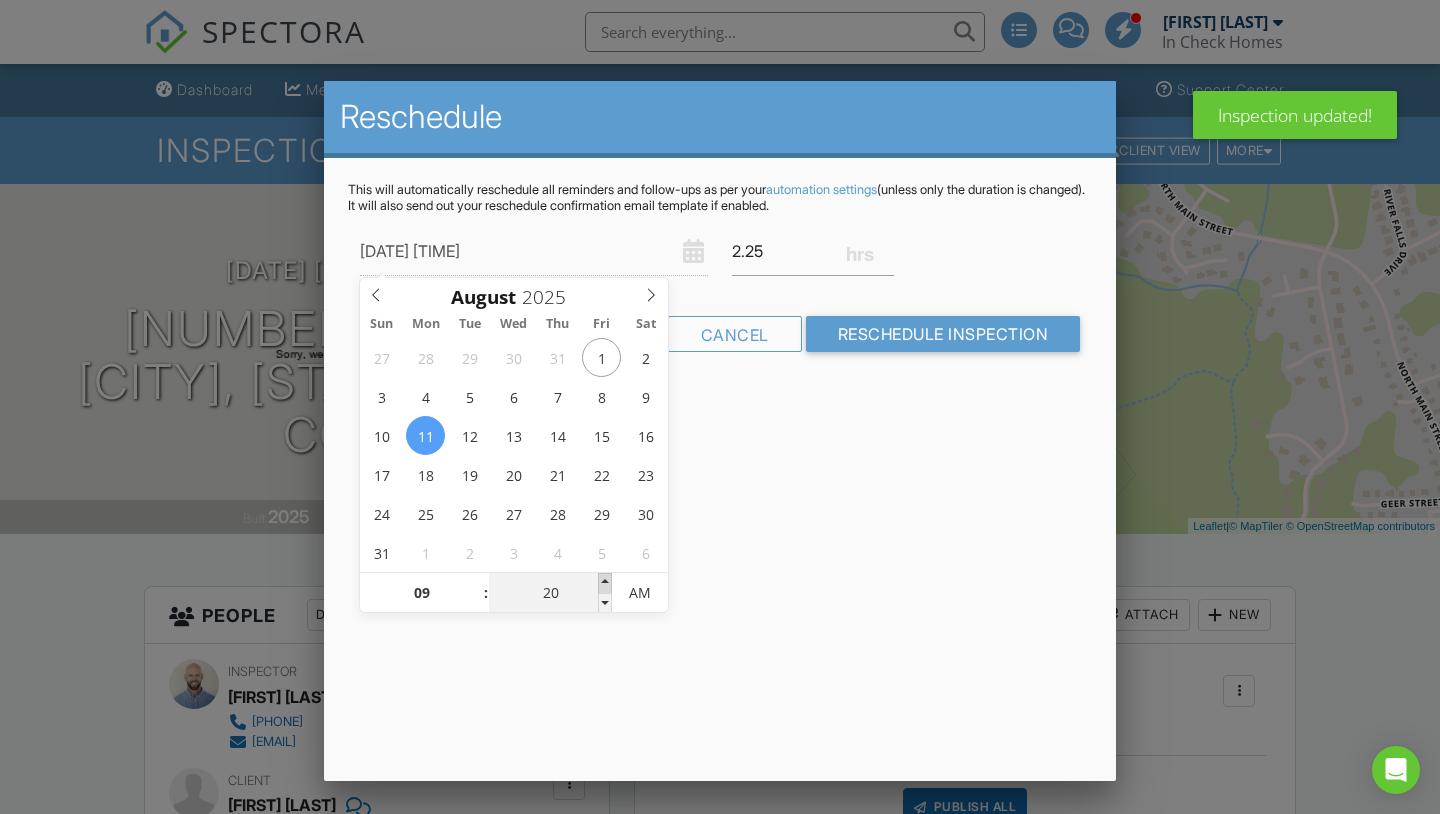 type on "08/11/2025 9:25 AM" 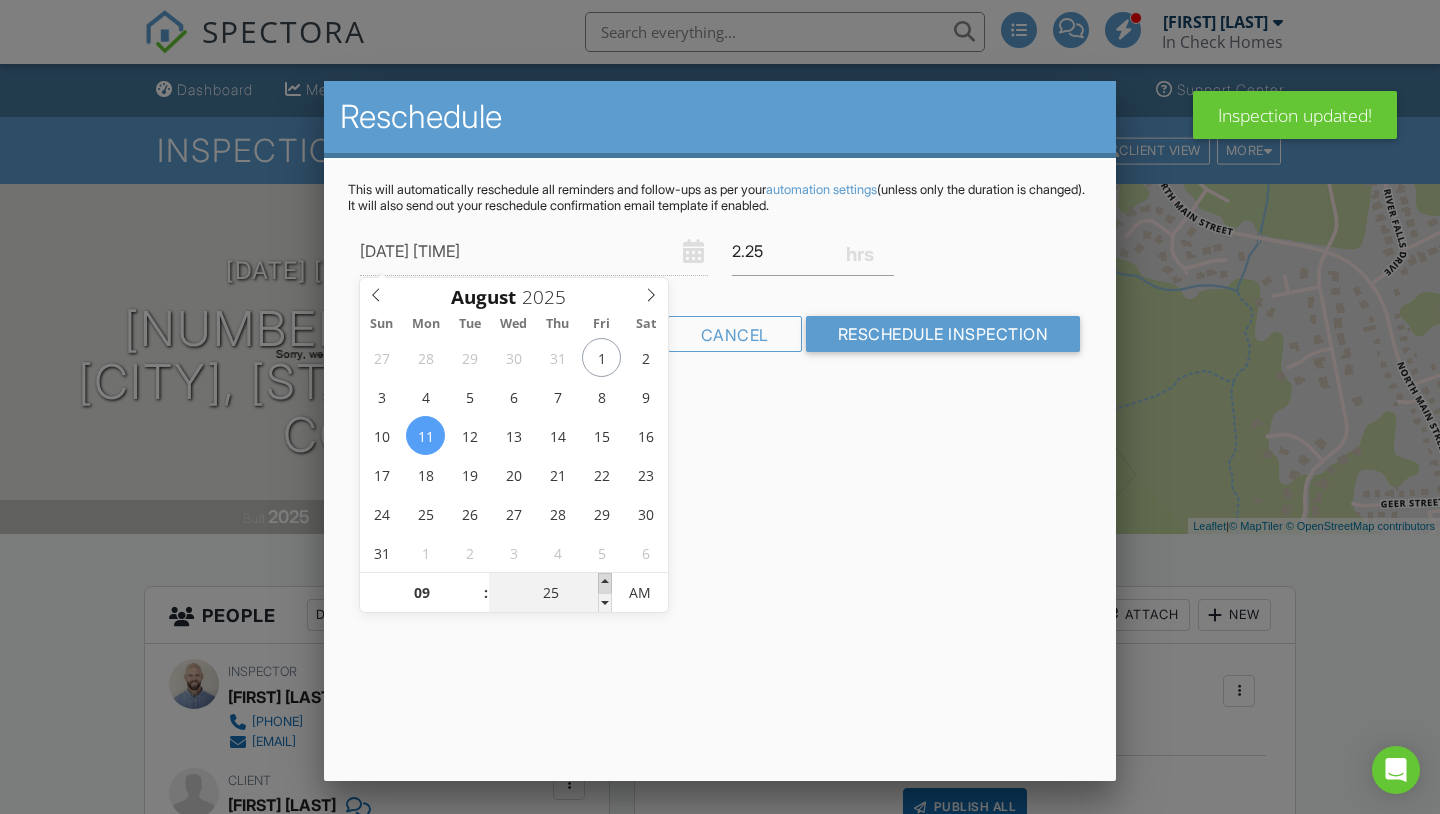 click at bounding box center (605, 583) 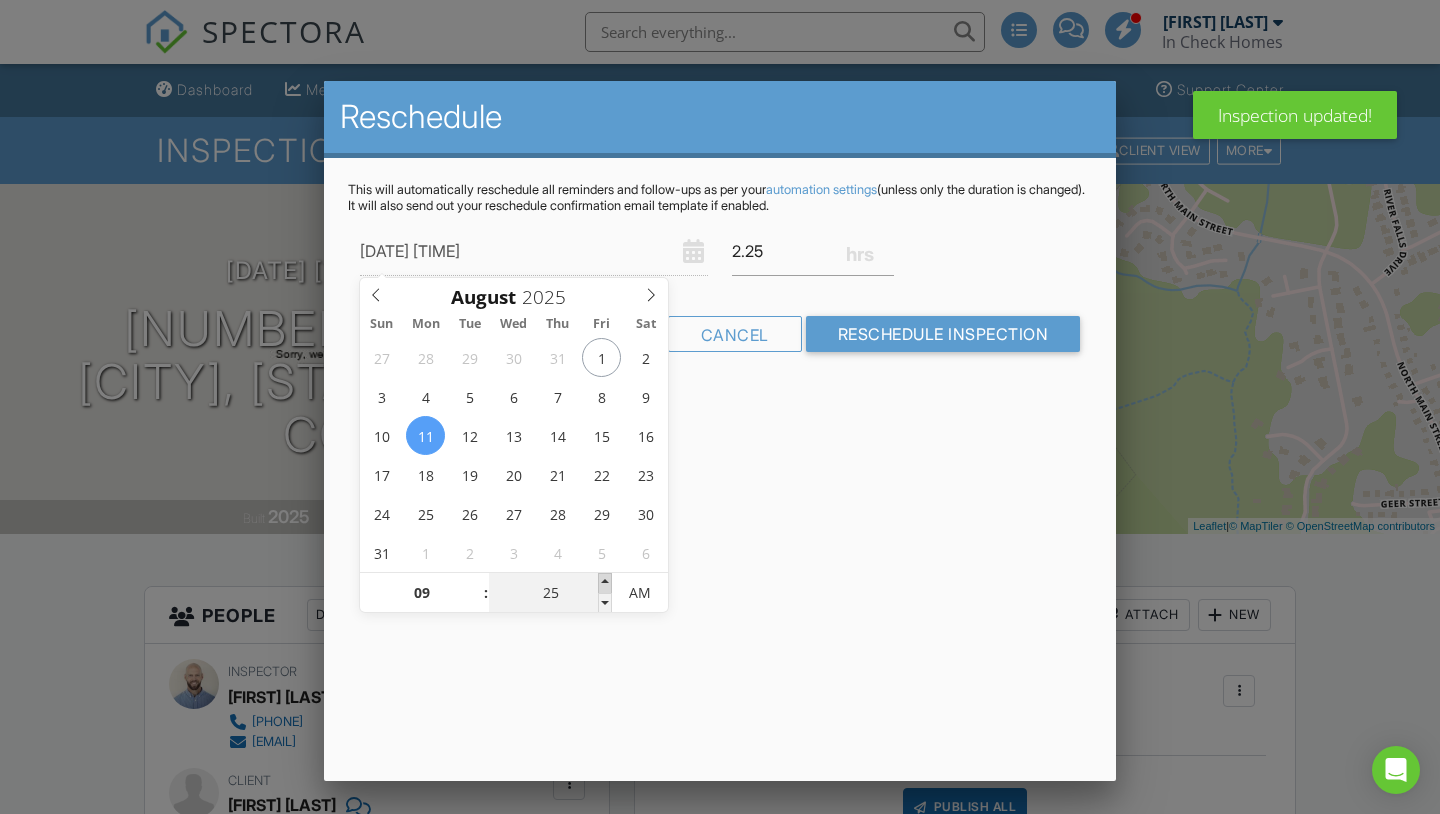 type on "30" 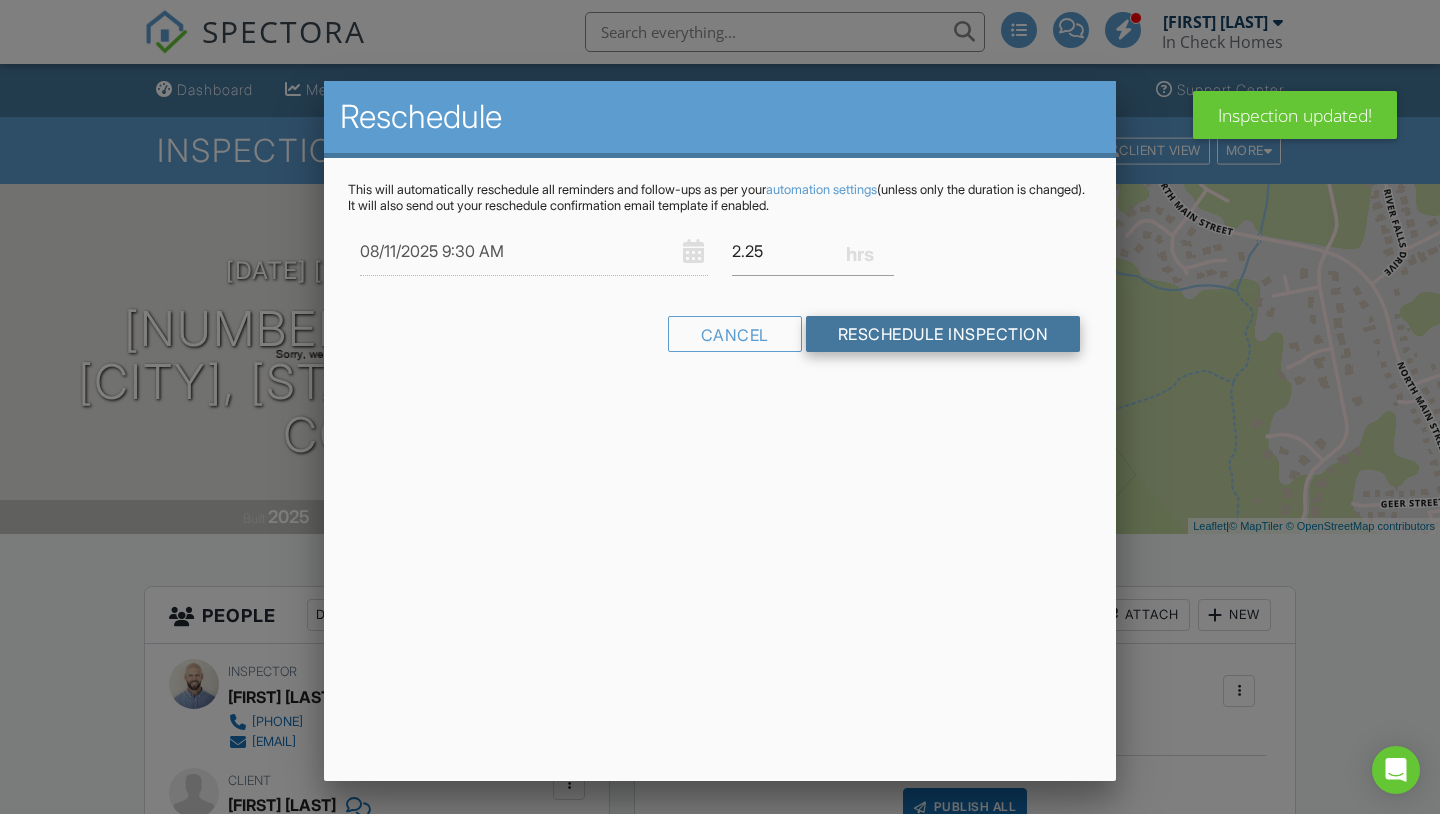 click on "Reschedule Inspection" at bounding box center [943, 334] 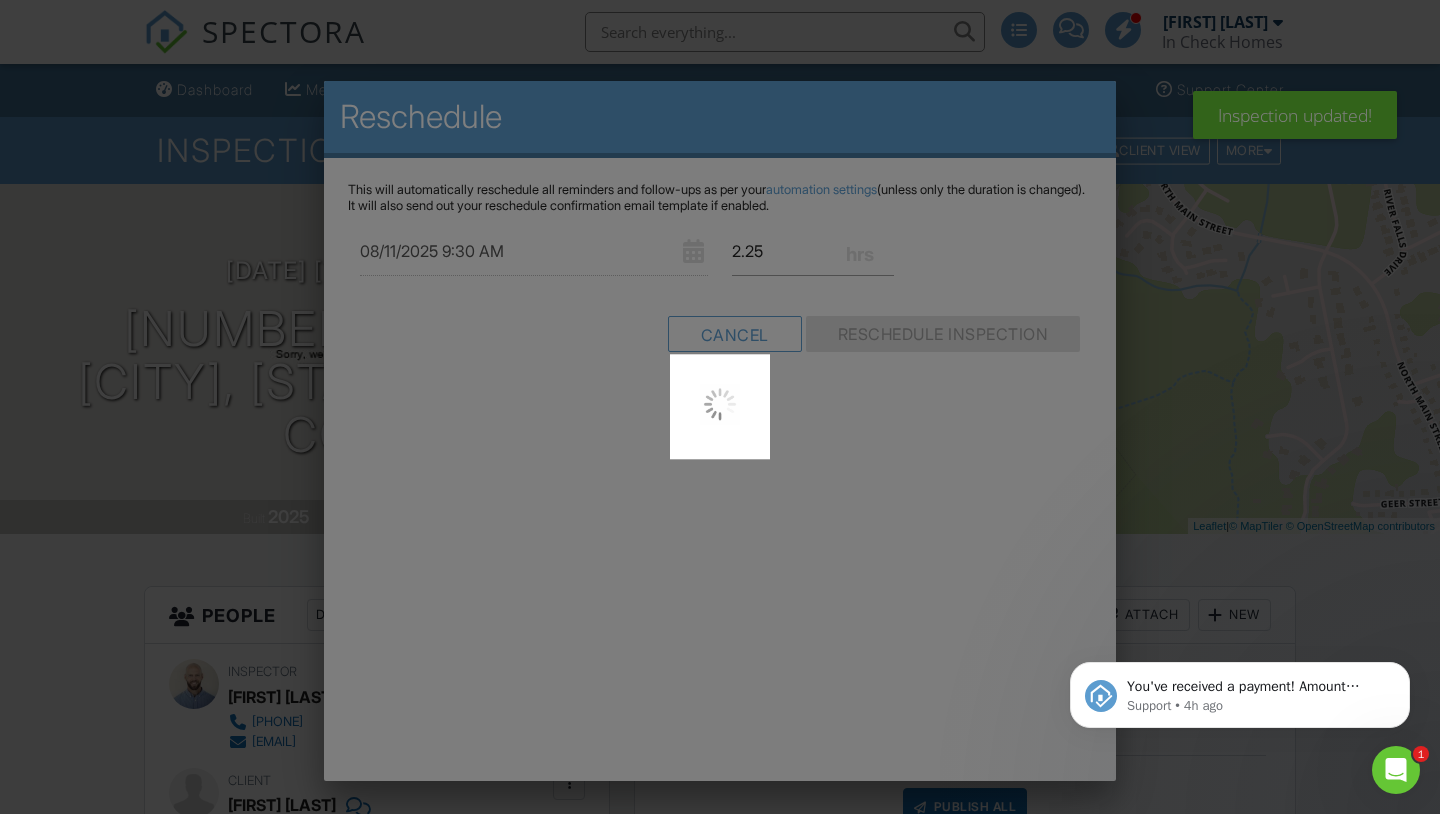scroll, scrollTop: 0, scrollLeft: 0, axis: both 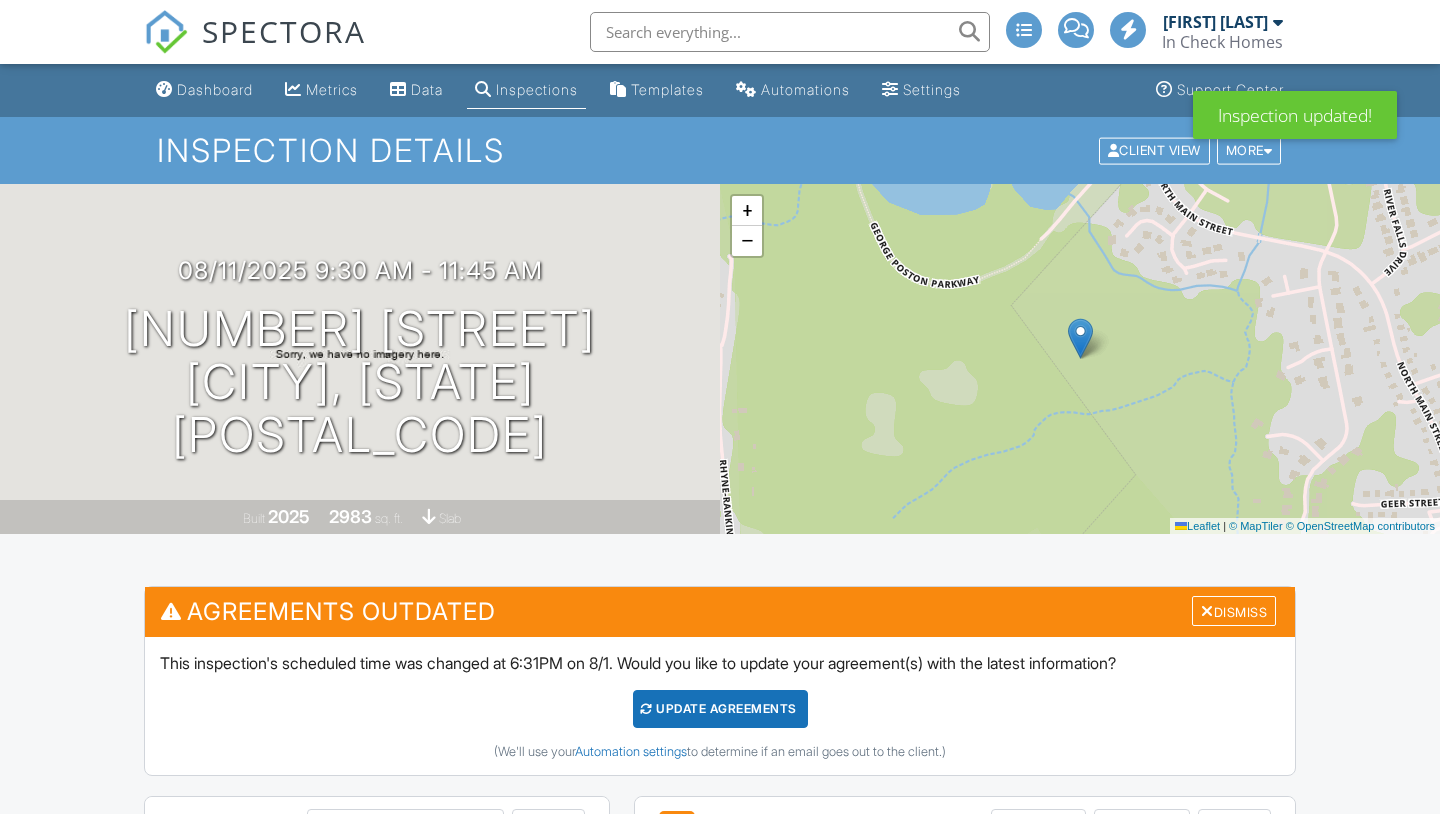 click on "Update Agreements" at bounding box center [720, 709] 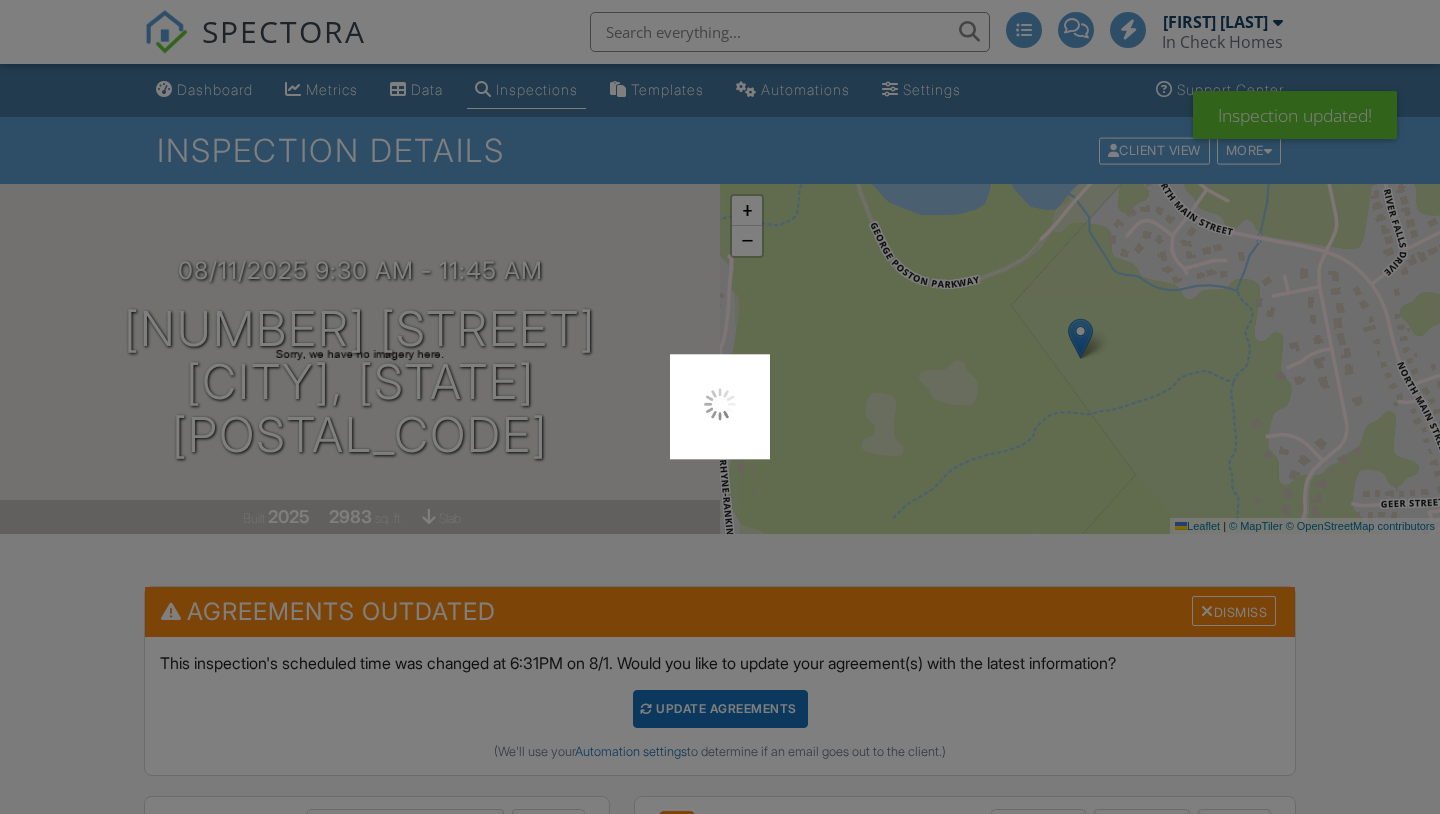 scroll, scrollTop: 0, scrollLeft: 0, axis: both 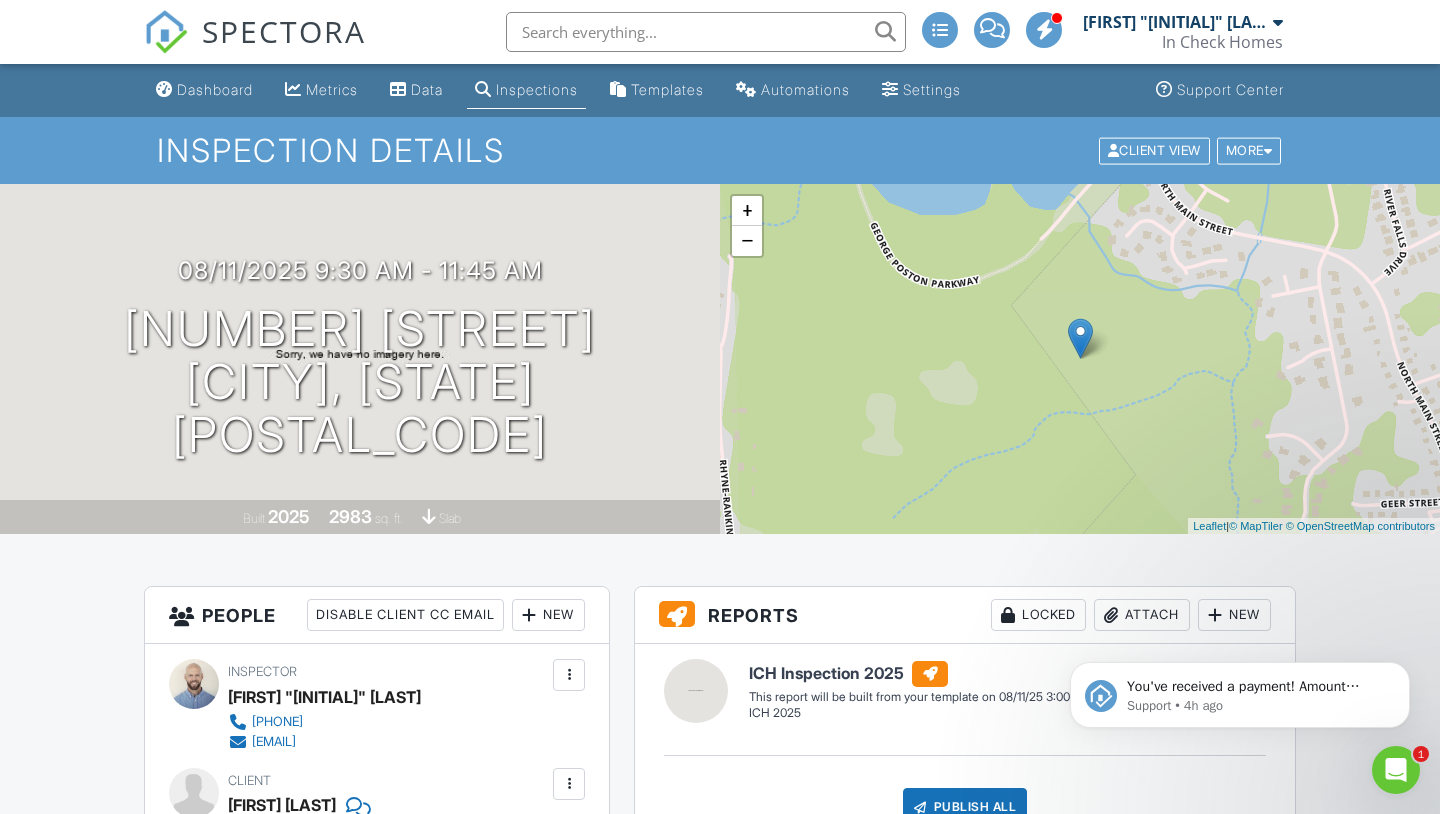 click on "SPECTORA" at bounding box center [284, 31] 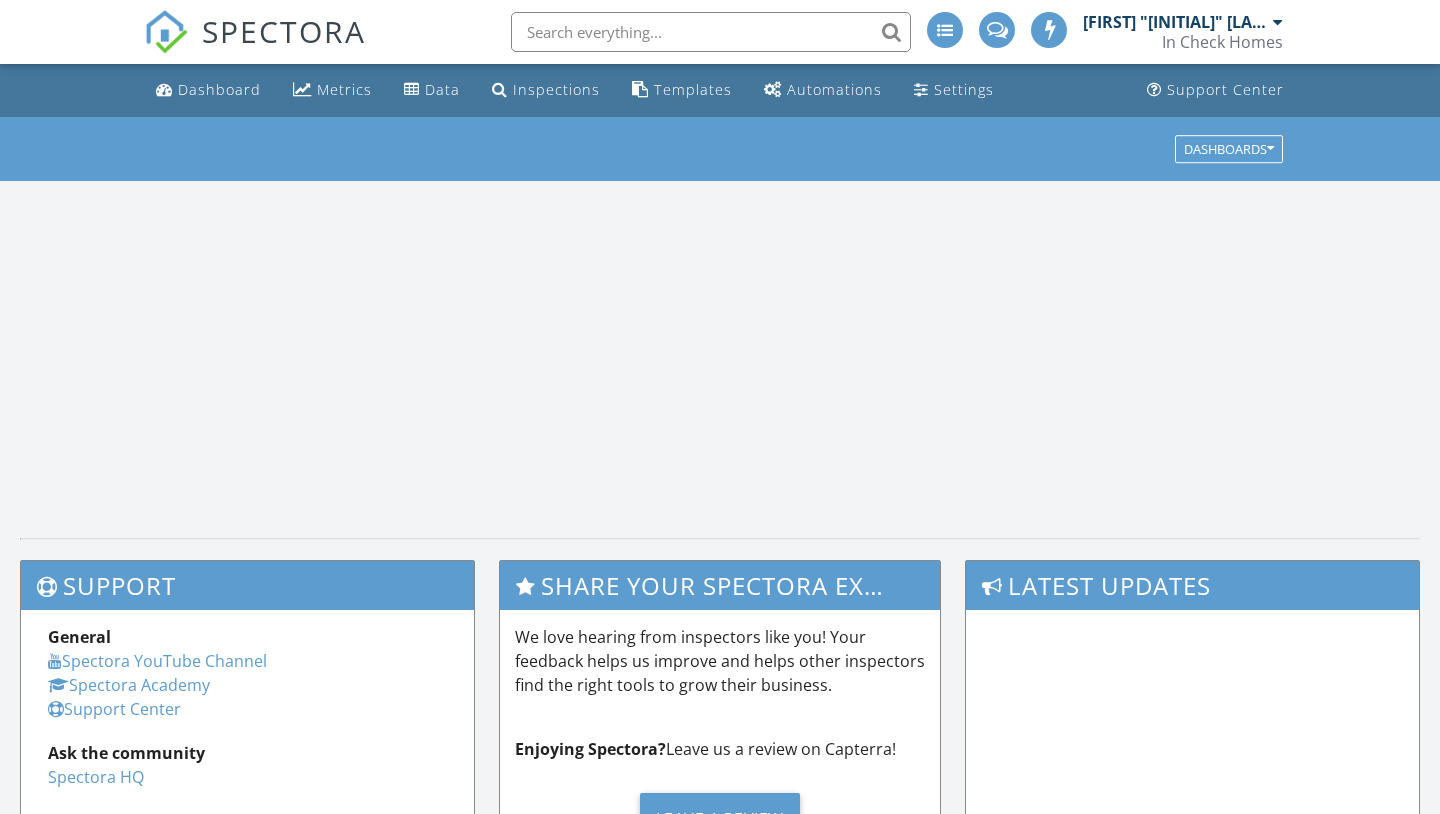 scroll, scrollTop: 0, scrollLeft: 0, axis: both 